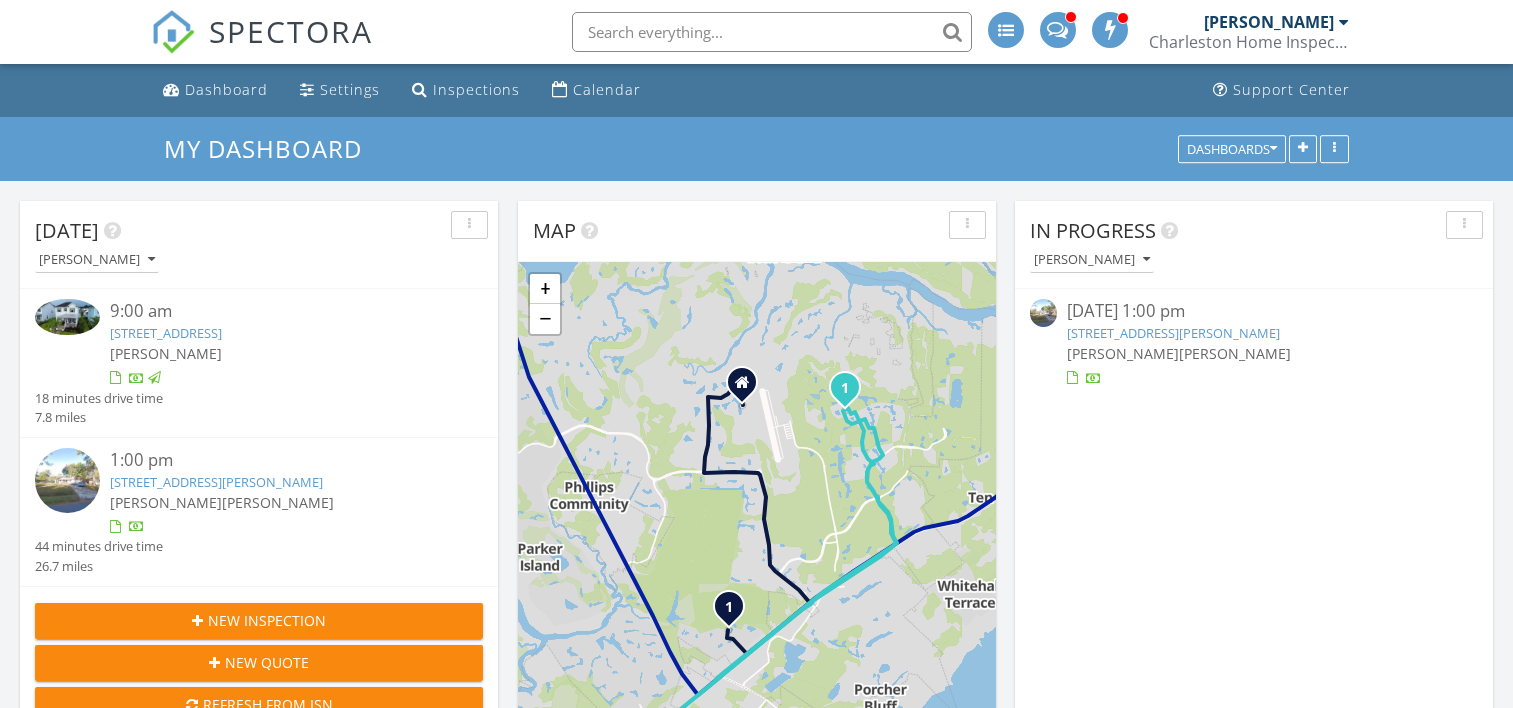 scroll, scrollTop: 0, scrollLeft: 0, axis: both 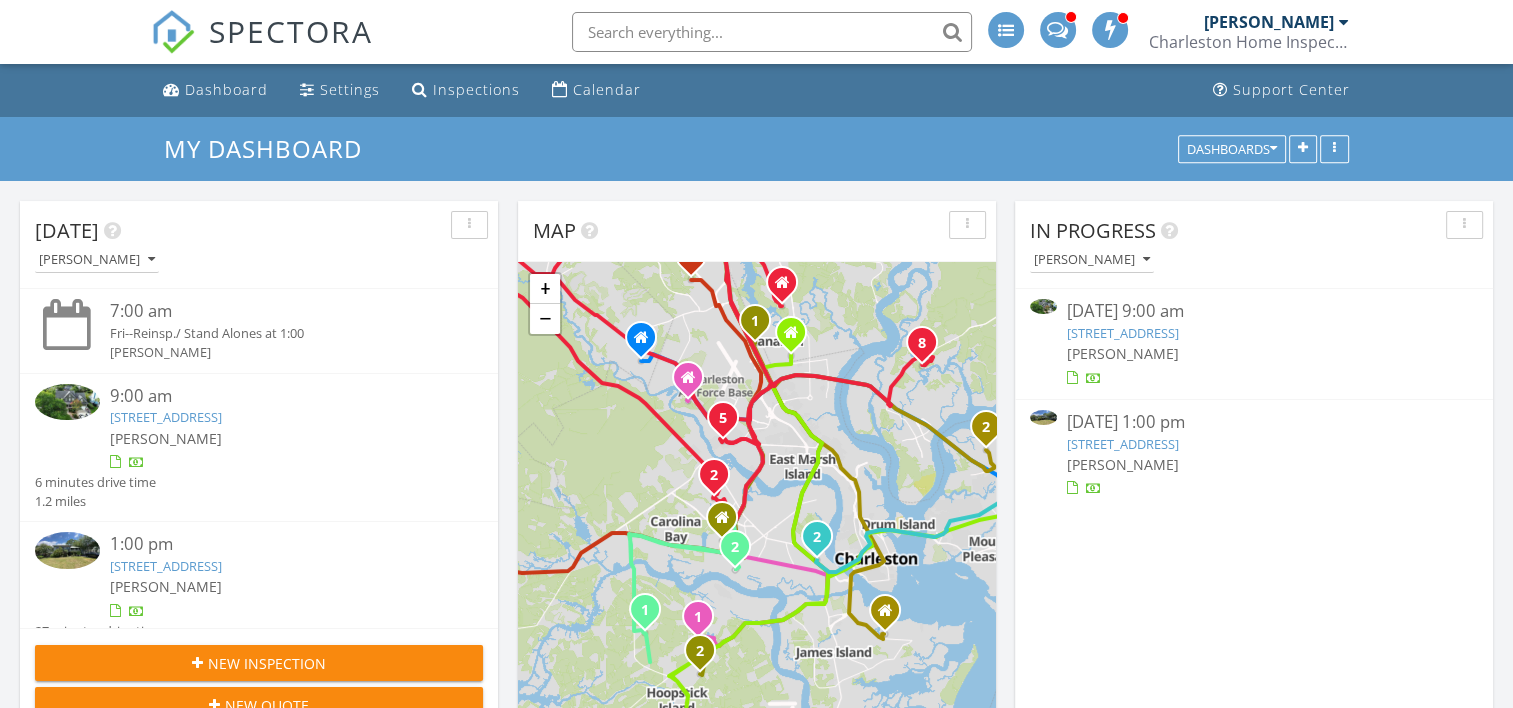 click on "1946 Enclave Dr, Mount Pleasant, SC 29464" at bounding box center [1123, 333] 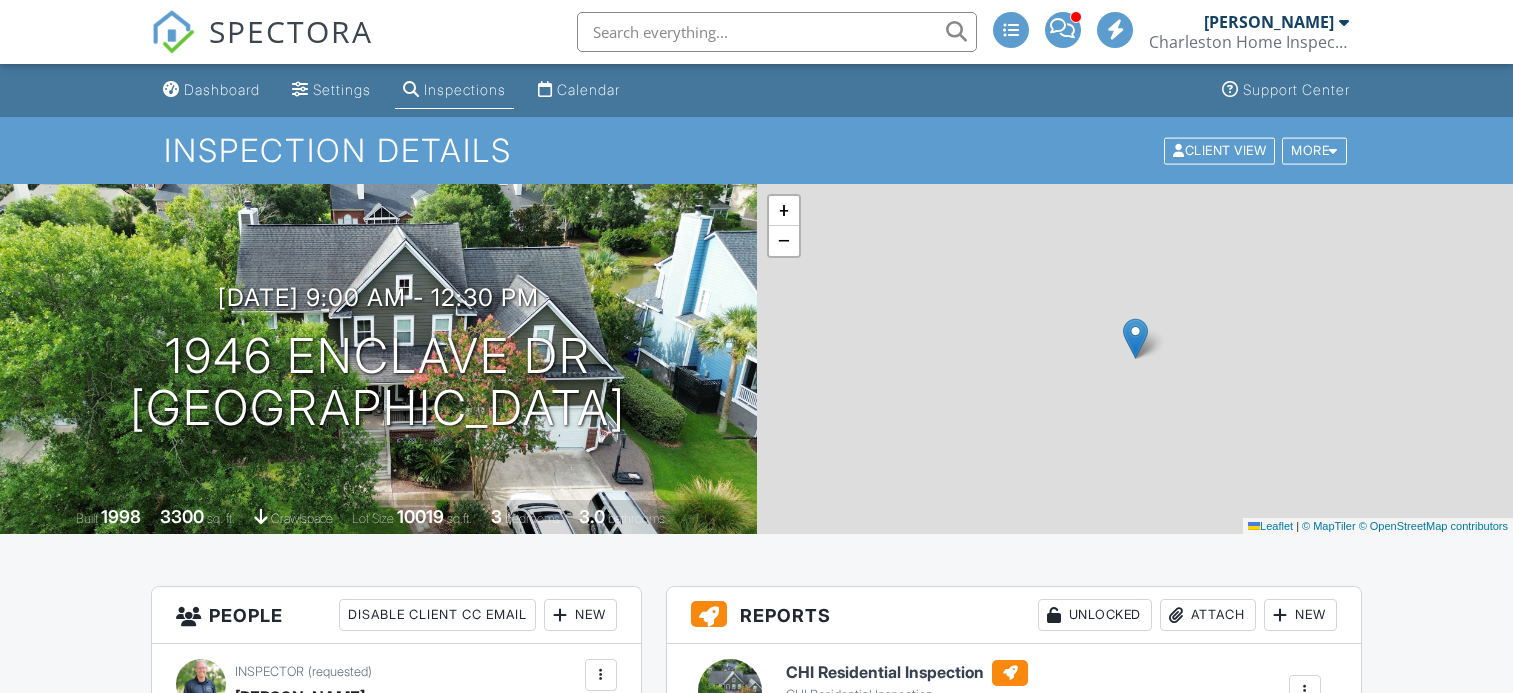 scroll, scrollTop: 0, scrollLeft: 0, axis: both 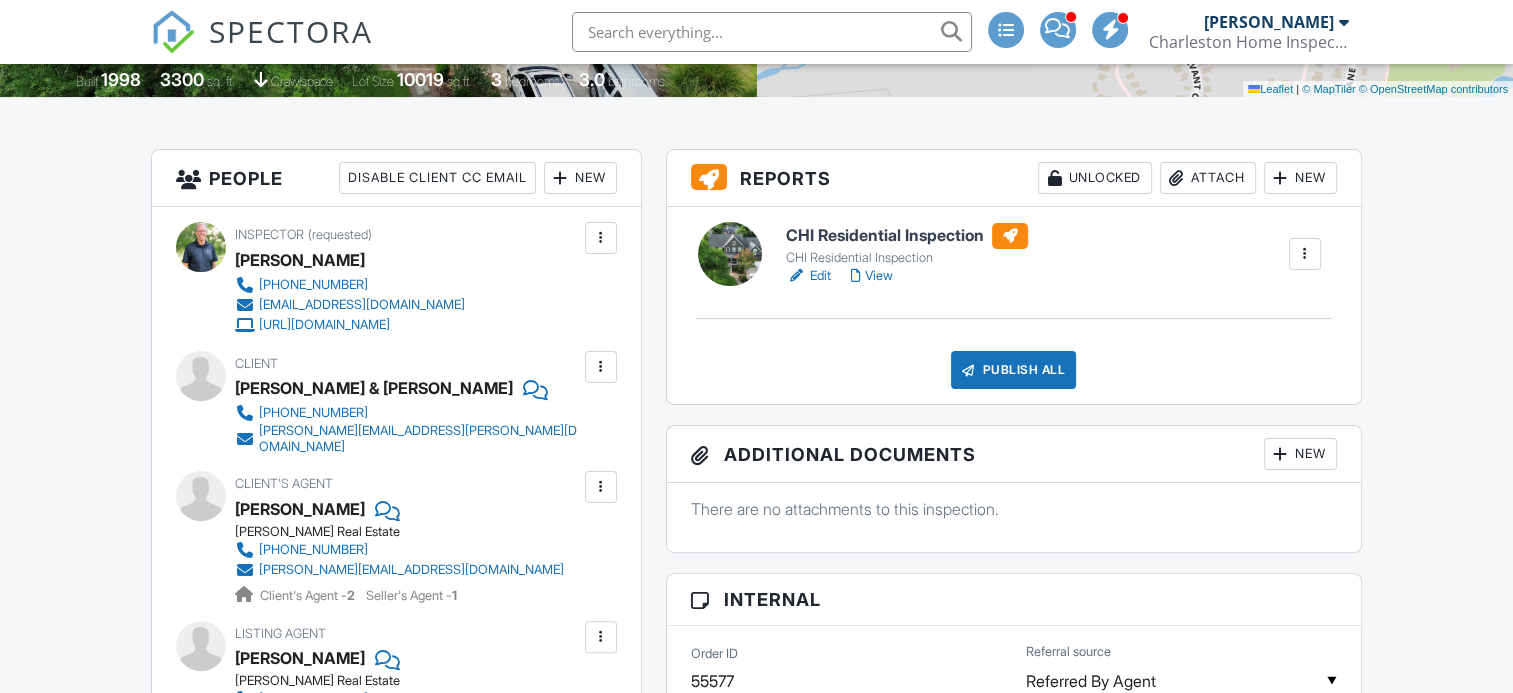 click on "View" at bounding box center [872, 276] 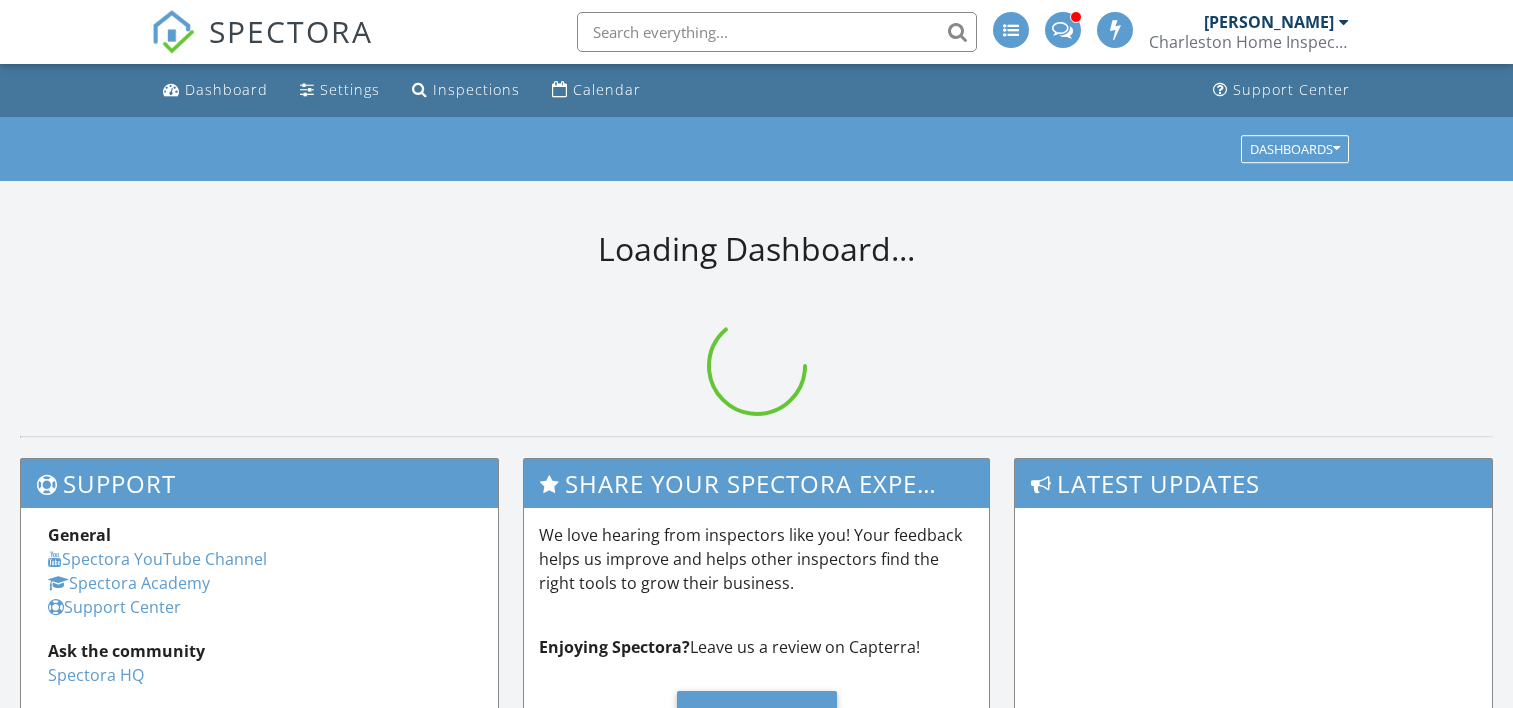 scroll, scrollTop: 0, scrollLeft: 0, axis: both 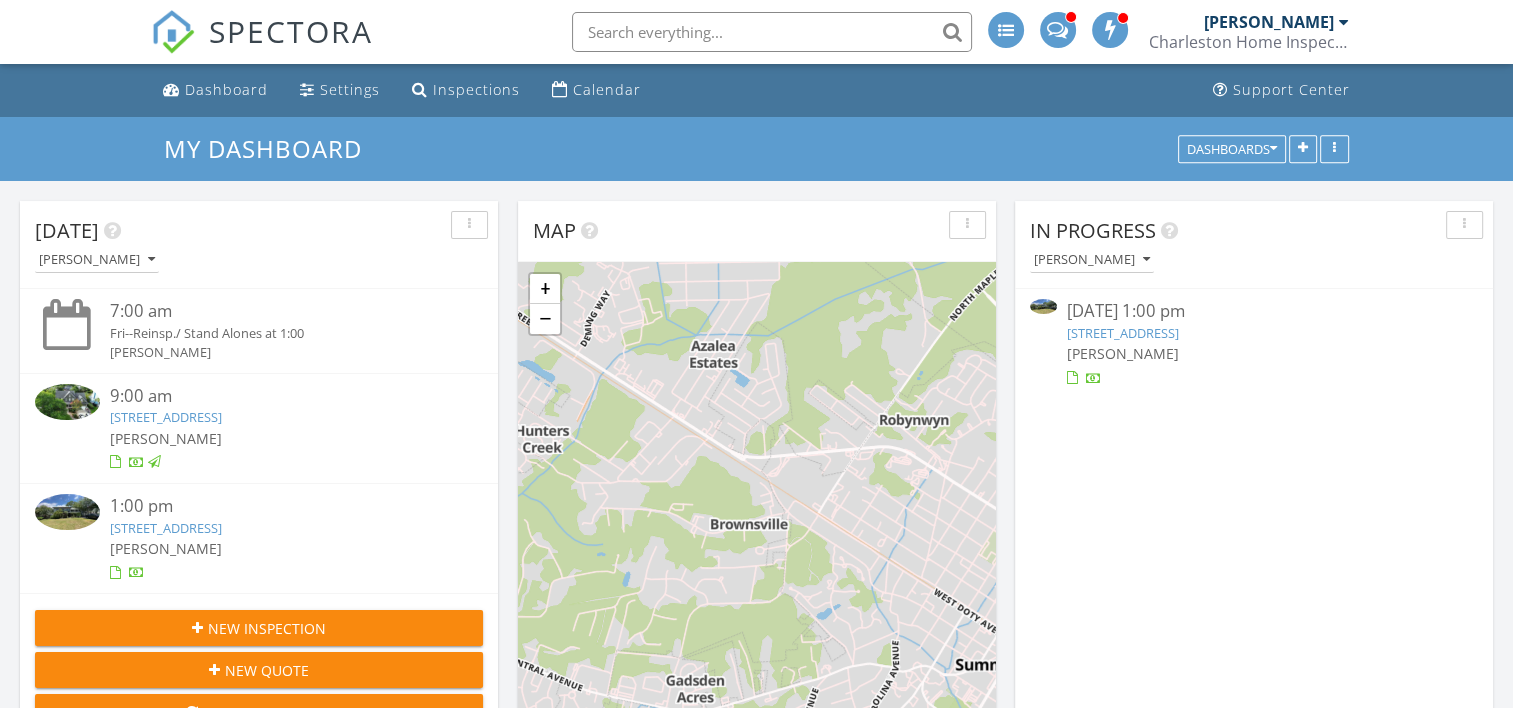 click on "706 Arcadian Way, Charleston, SC 29407" at bounding box center [1123, 333] 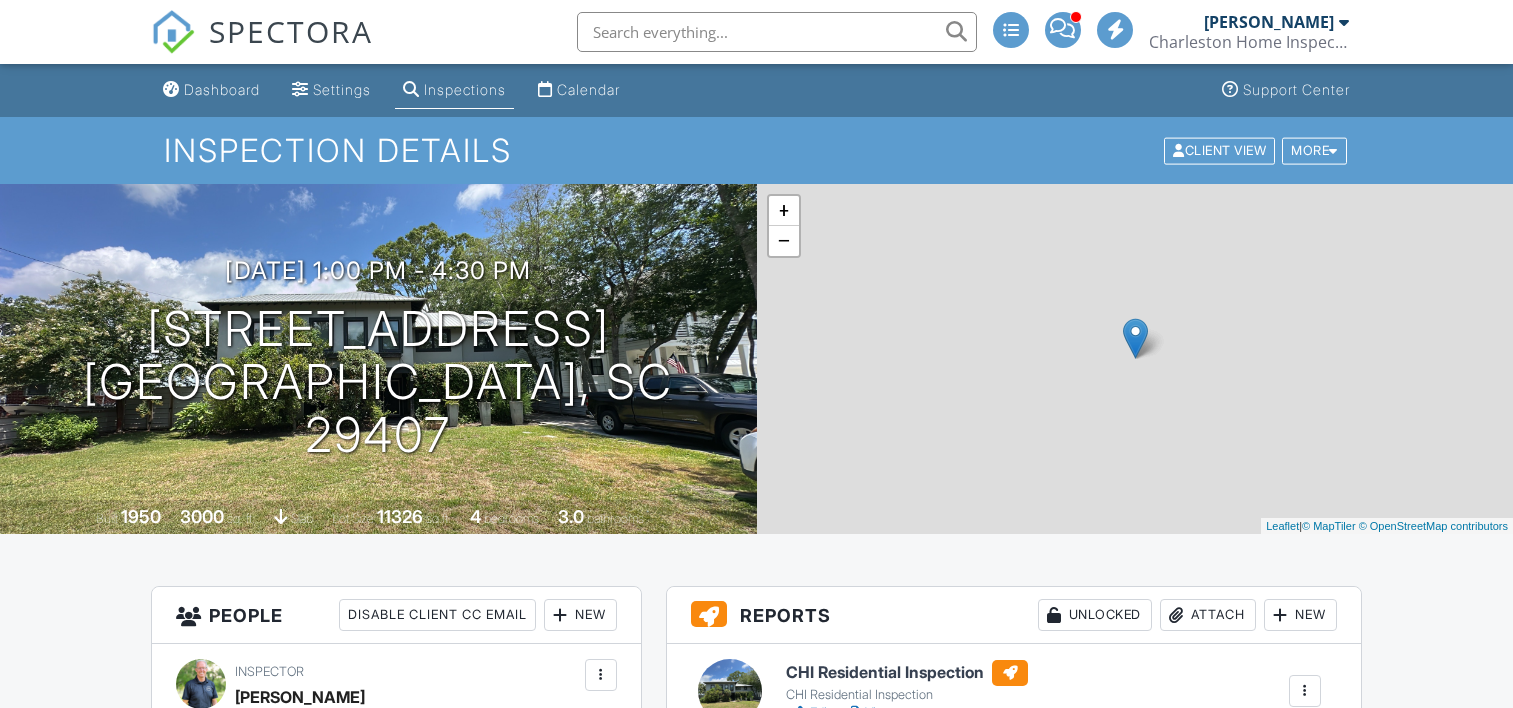 scroll, scrollTop: 0, scrollLeft: 0, axis: both 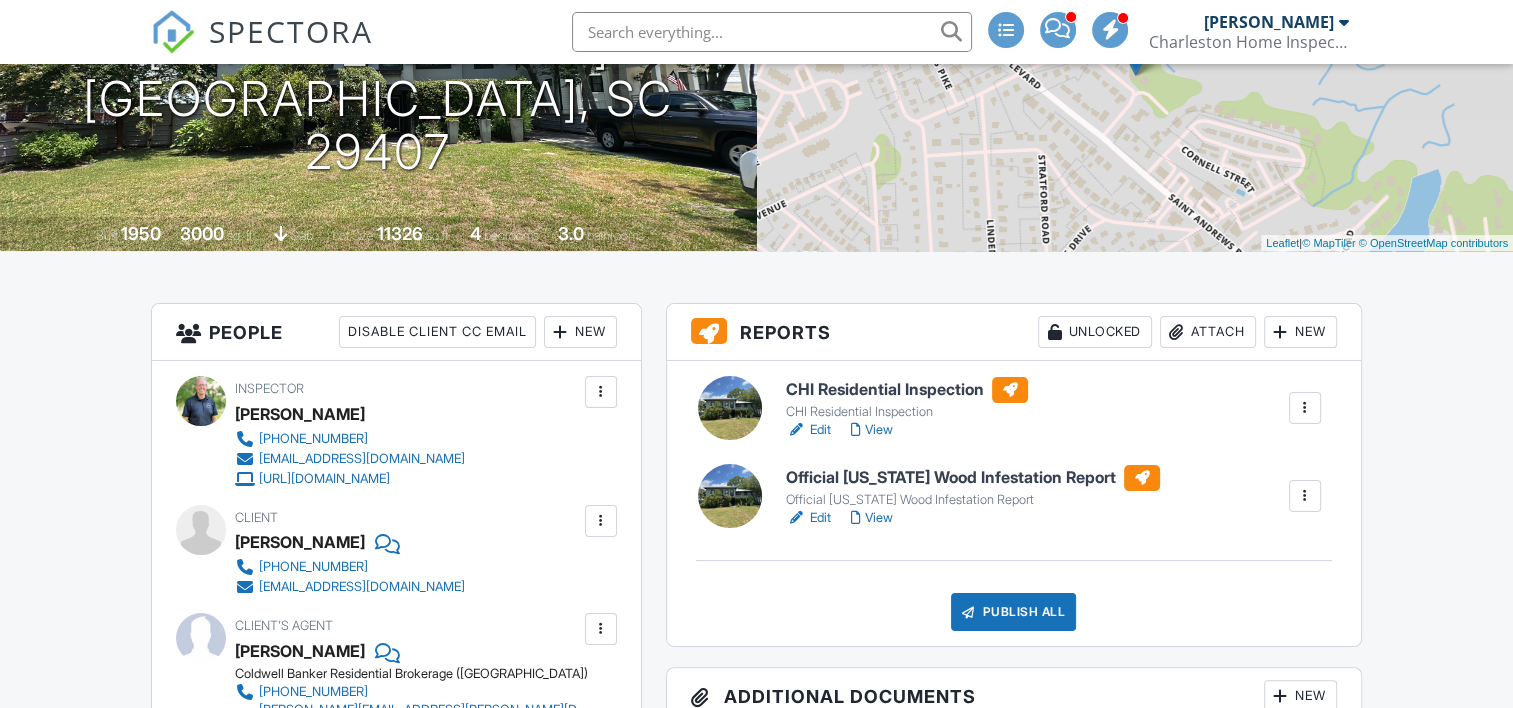 click on "View" at bounding box center (872, 430) 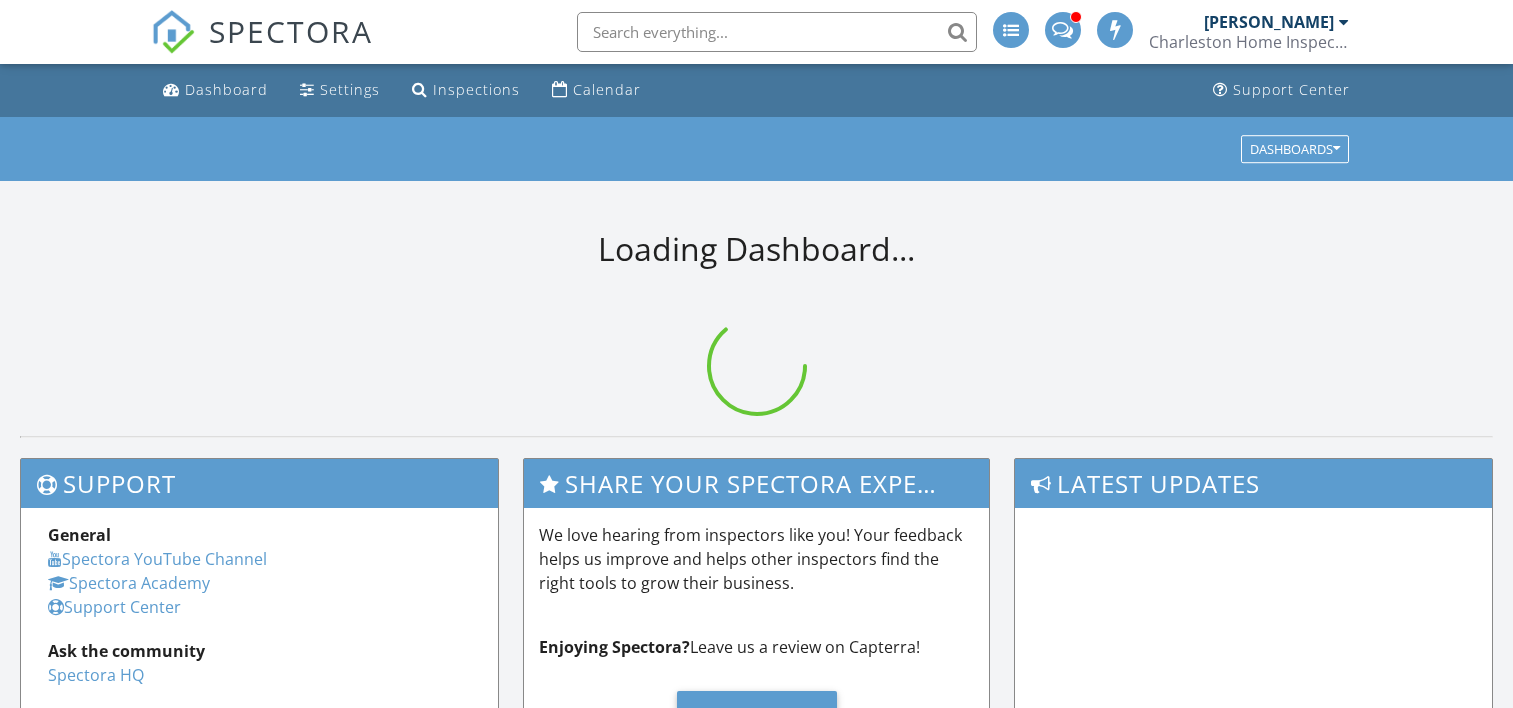 scroll, scrollTop: 0, scrollLeft: 0, axis: both 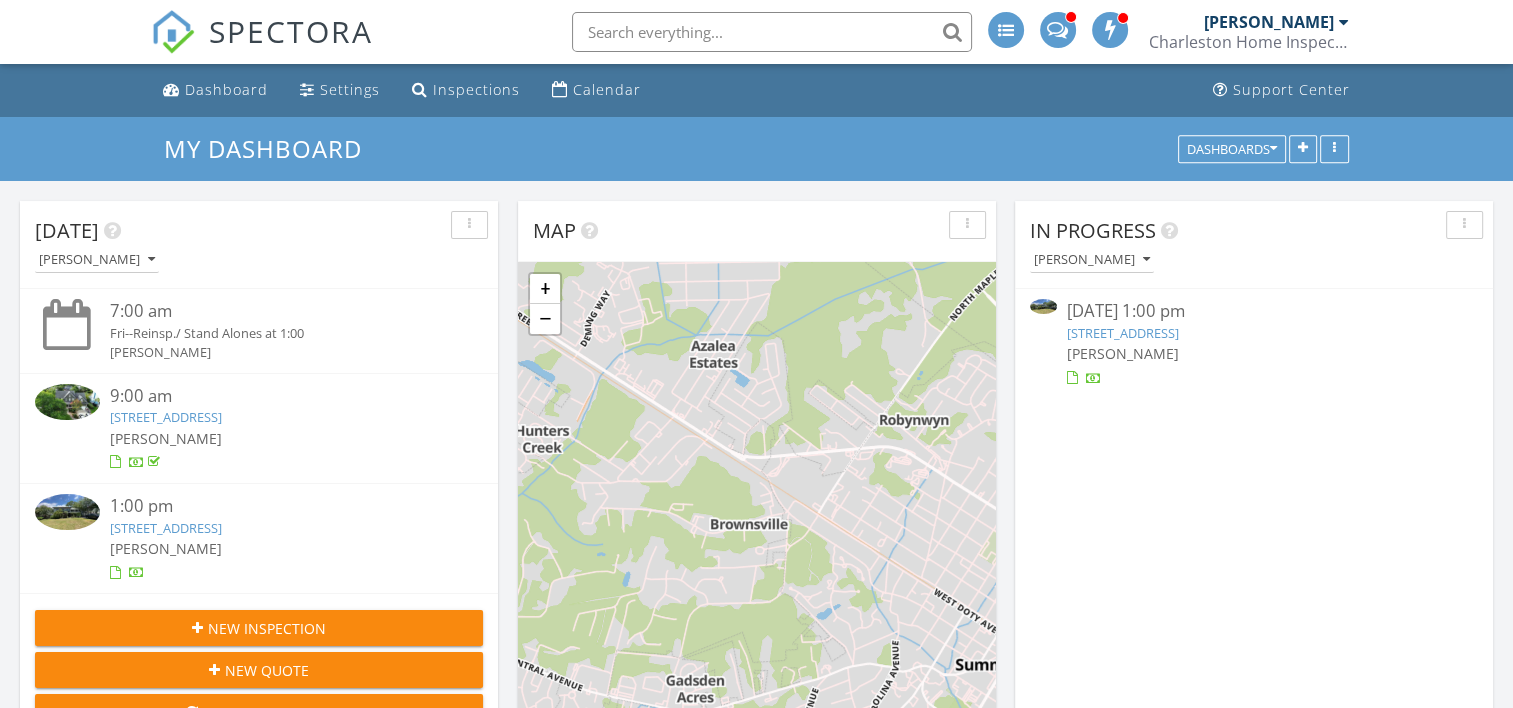 click on "[STREET_ADDRESS]" at bounding box center (1123, 333) 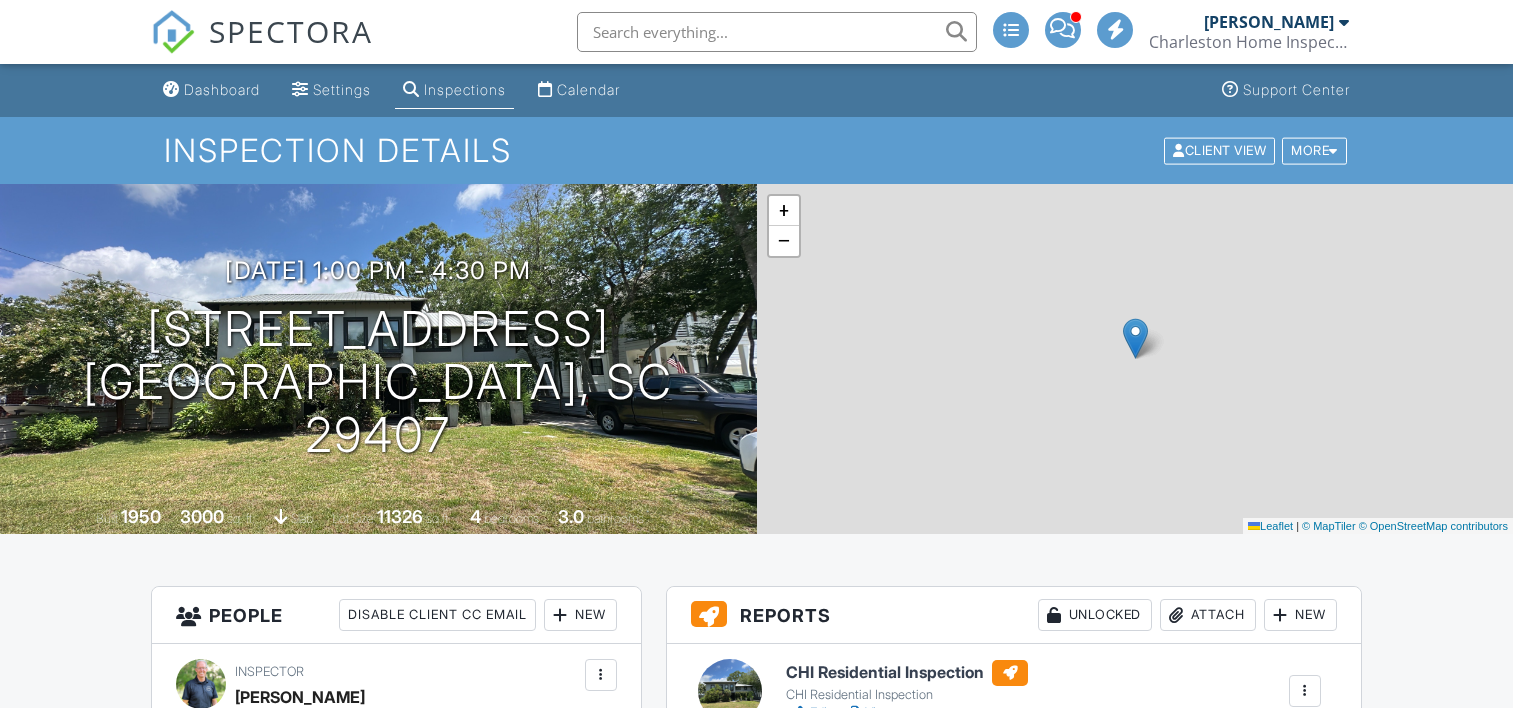 scroll, scrollTop: 0, scrollLeft: 0, axis: both 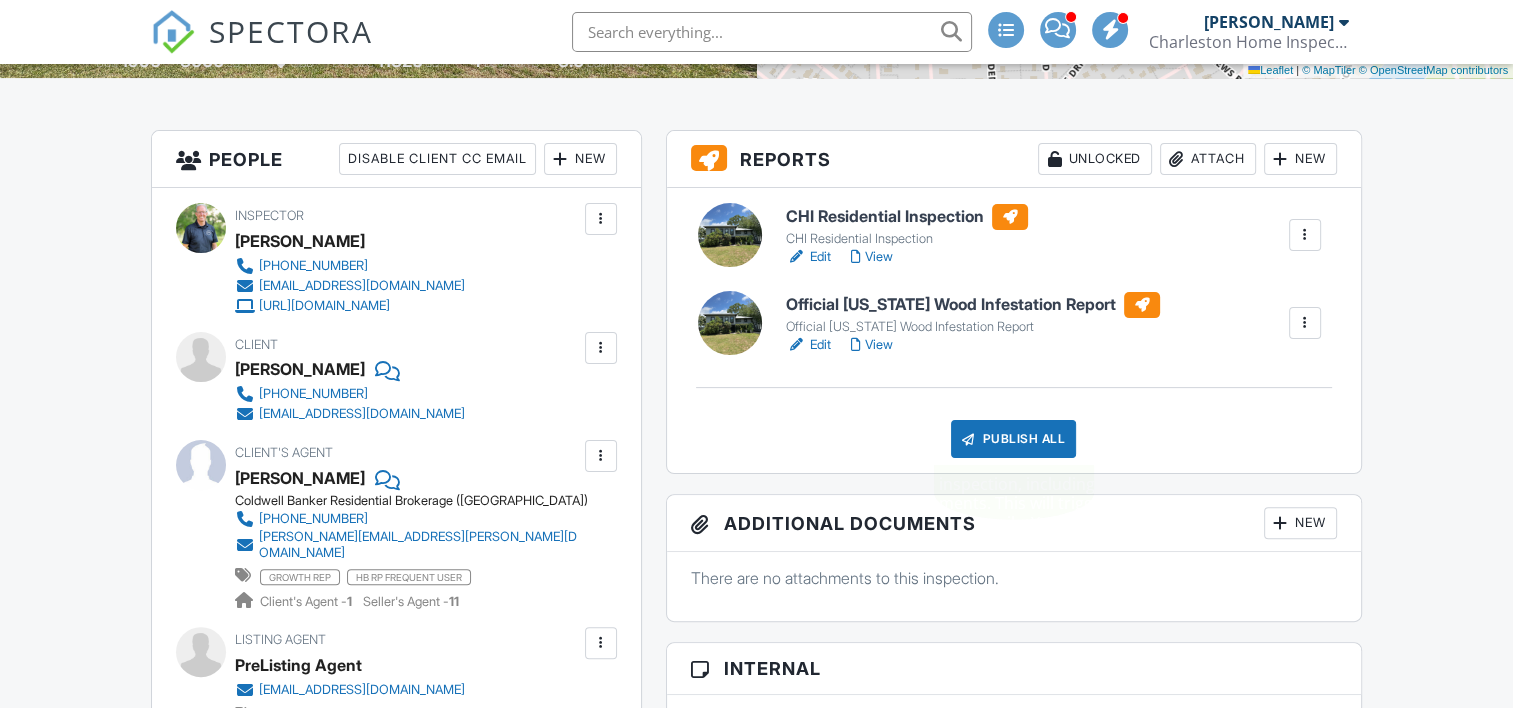 click on "Publish All" at bounding box center (1013, 439) 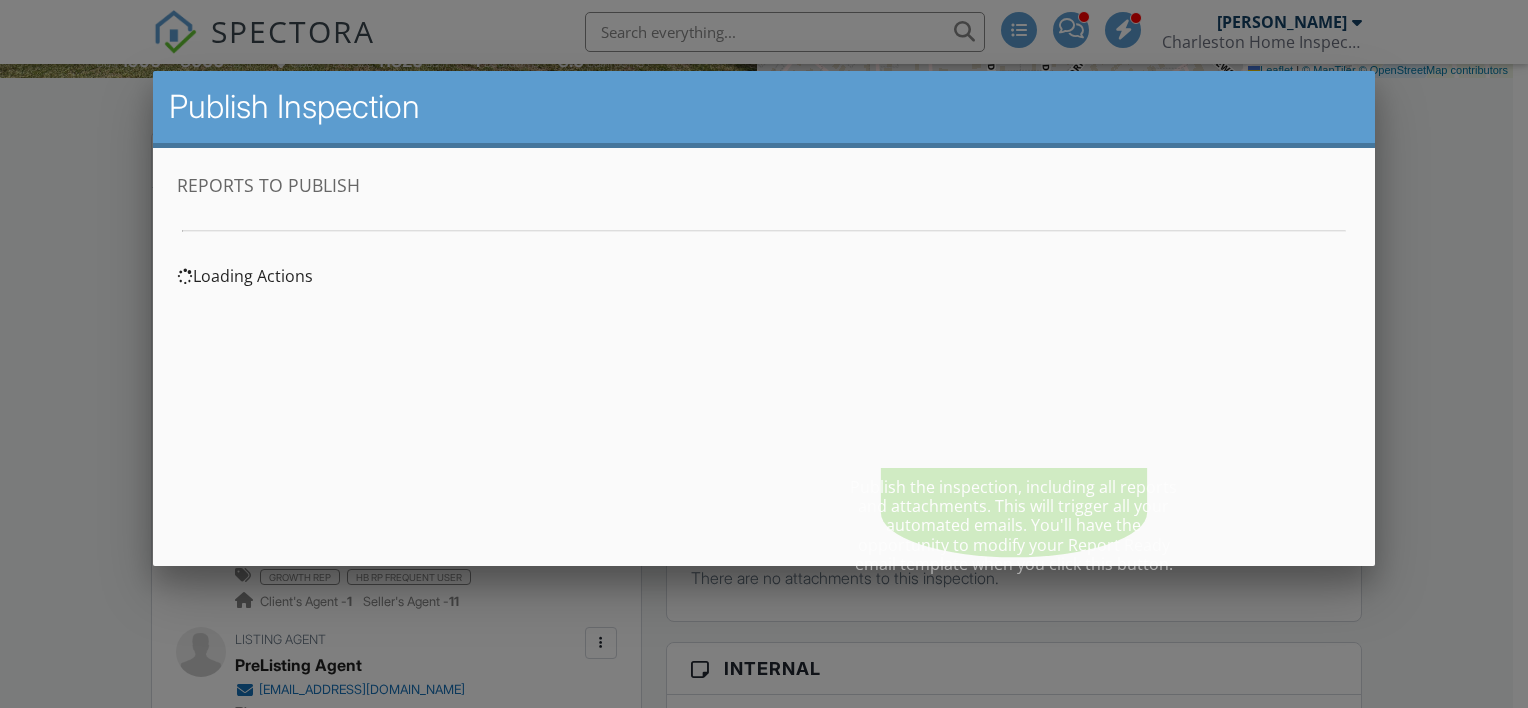 scroll, scrollTop: 0, scrollLeft: 0, axis: both 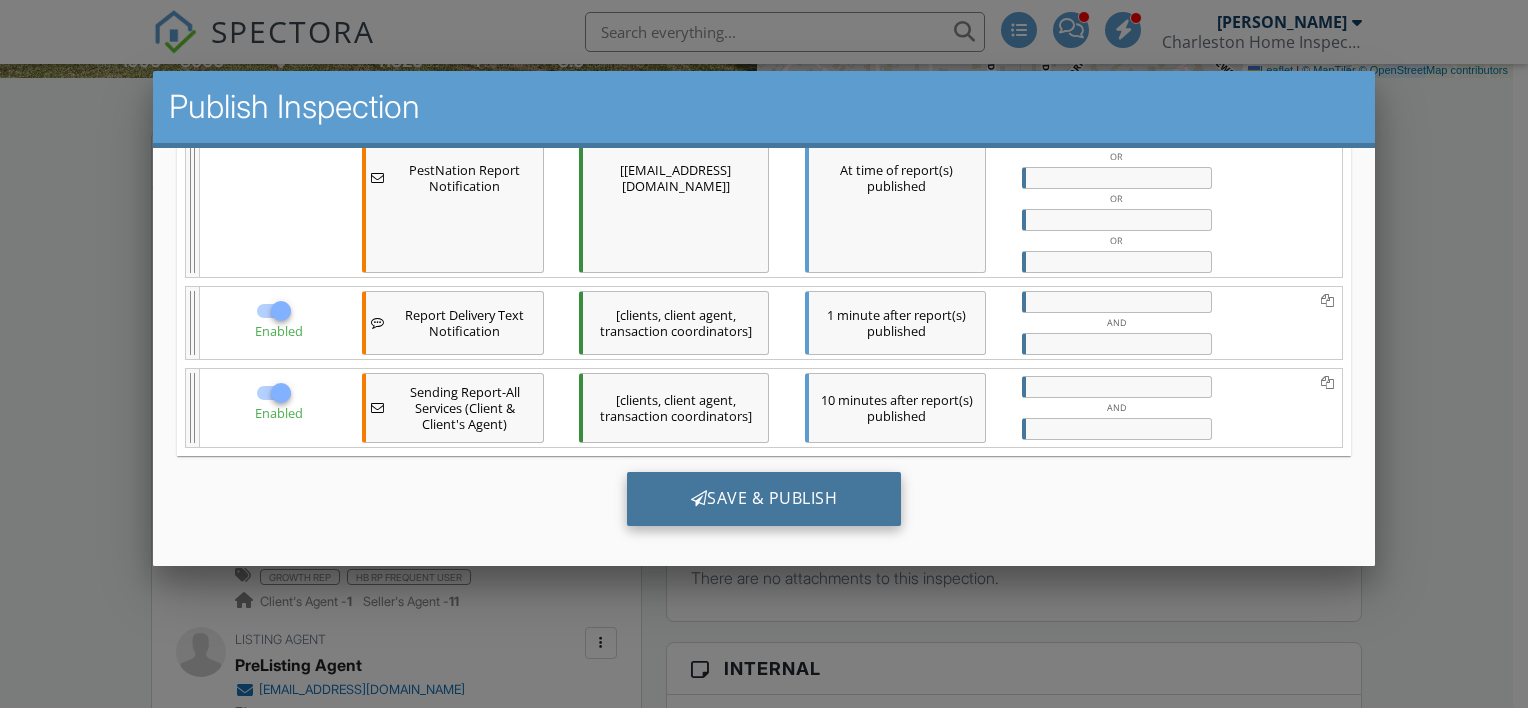 click on "Save & Publish" at bounding box center [763, 498] 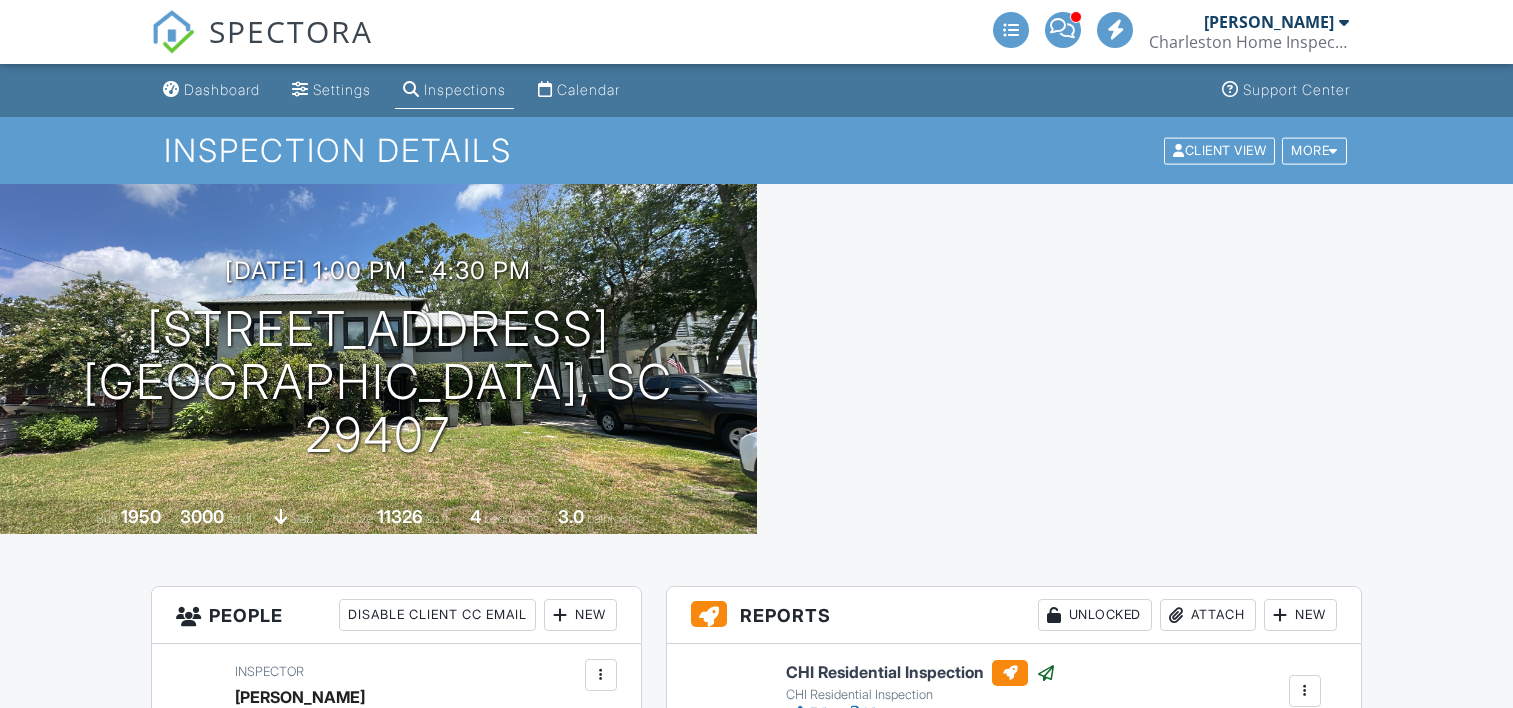 scroll, scrollTop: 0, scrollLeft: 0, axis: both 